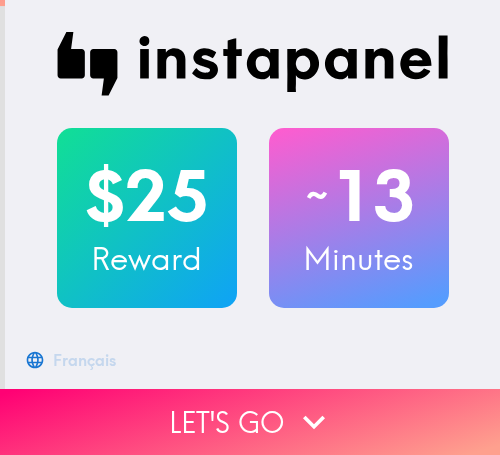 scroll, scrollTop: 0, scrollLeft: 0, axis: both 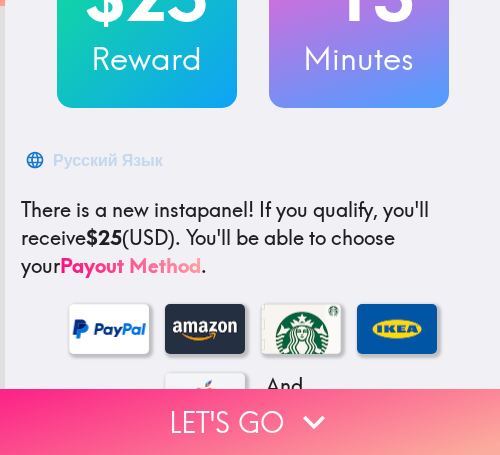 click on "Let's go" at bounding box center [250, 422] 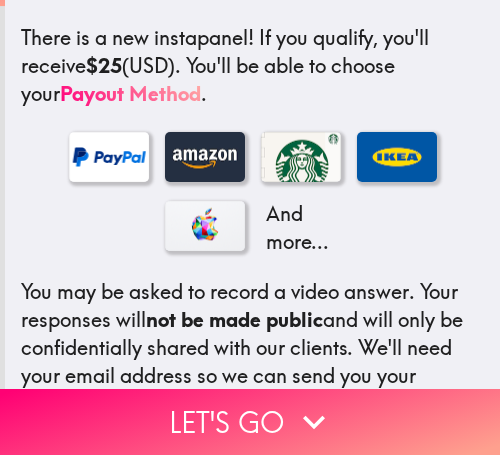 scroll, scrollTop: 0, scrollLeft: 0, axis: both 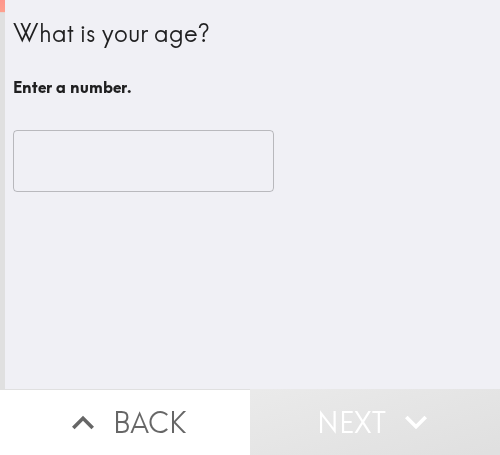 type 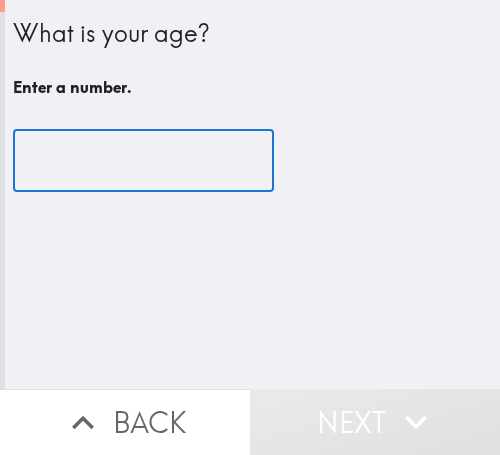 click at bounding box center (143, 161) 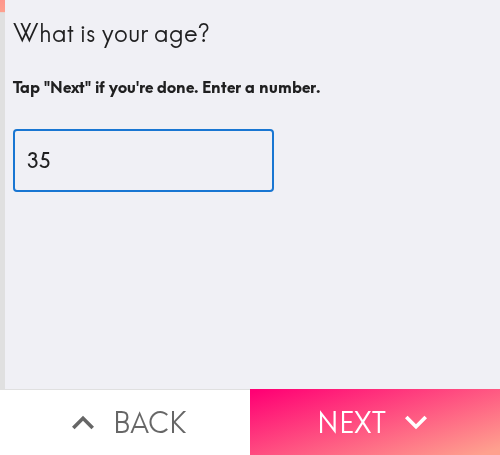 drag, startPoint x: 70, startPoint y: 172, endPoint x: -7, endPoint y: 174, distance: 77.02597 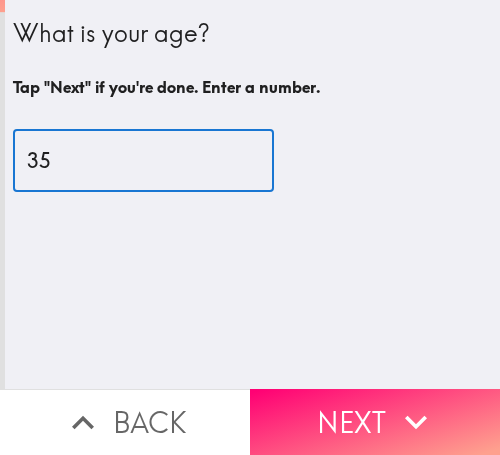 click on "What is your age? Tap "Next" if you're done.   Enter a number. [AGE] ​ Back Next Instapanel" at bounding box center [250, 0] 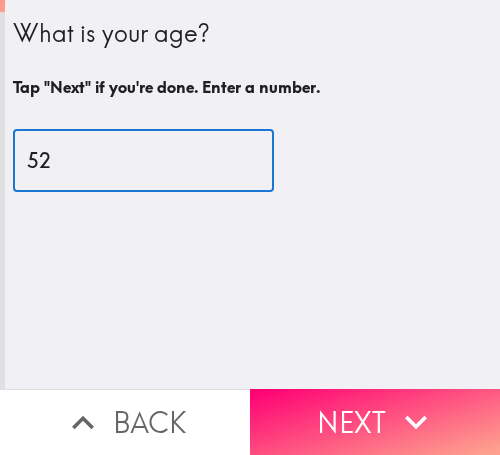 type on "52" 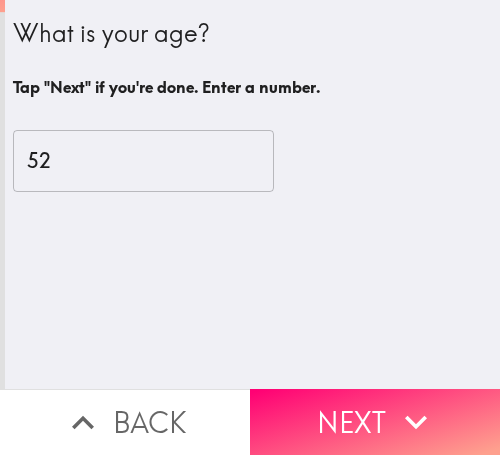 drag, startPoint x: 357, startPoint y: 391, endPoint x: 470, endPoint y: 396, distance: 113.110565 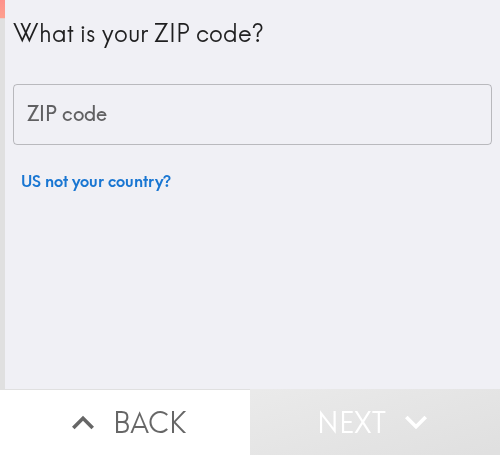 click on "ZIP code" at bounding box center (252, 115) 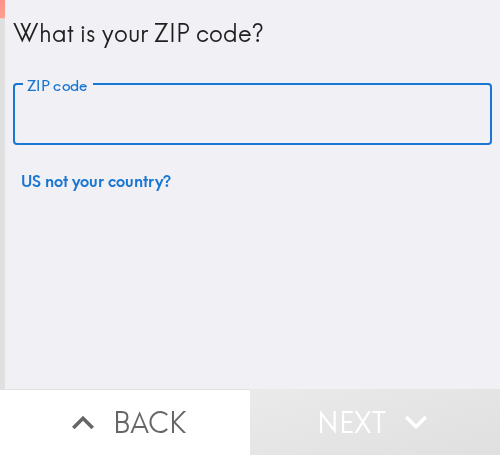 paste on "[POSTAL_CODE]" 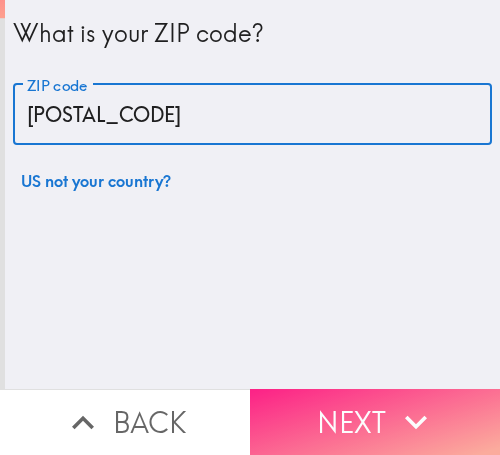 type on "[POSTAL_CODE]" 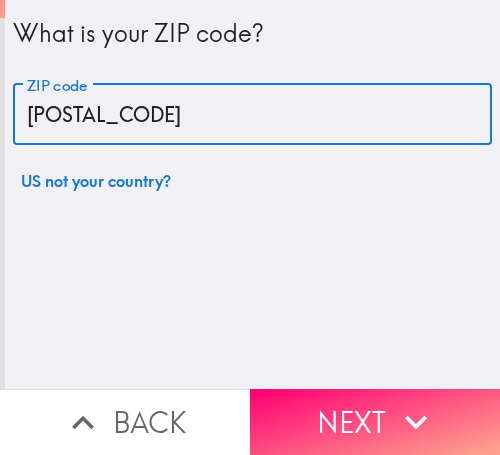 drag, startPoint x: 270, startPoint y: 395, endPoint x: 264, endPoint y: 417, distance: 22.803509 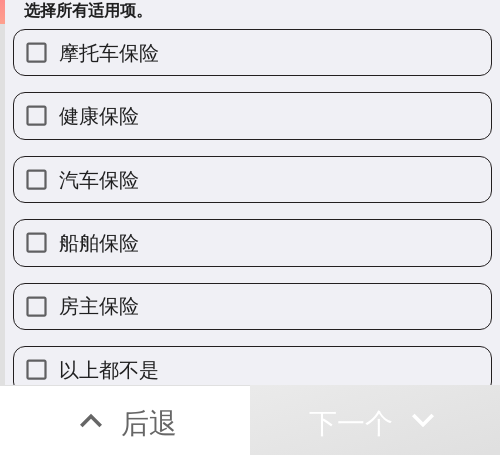 scroll, scrollTop: 103, scrollLeft: 0, axis: vertical 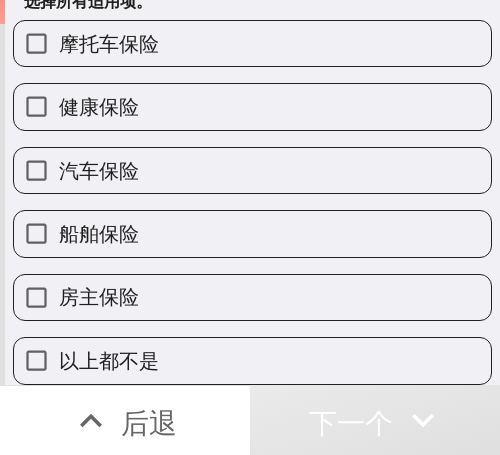 click on "健康保险" at bounding box center (252, 106) 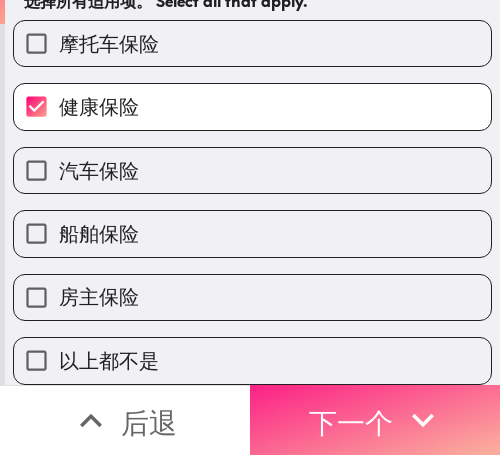 click 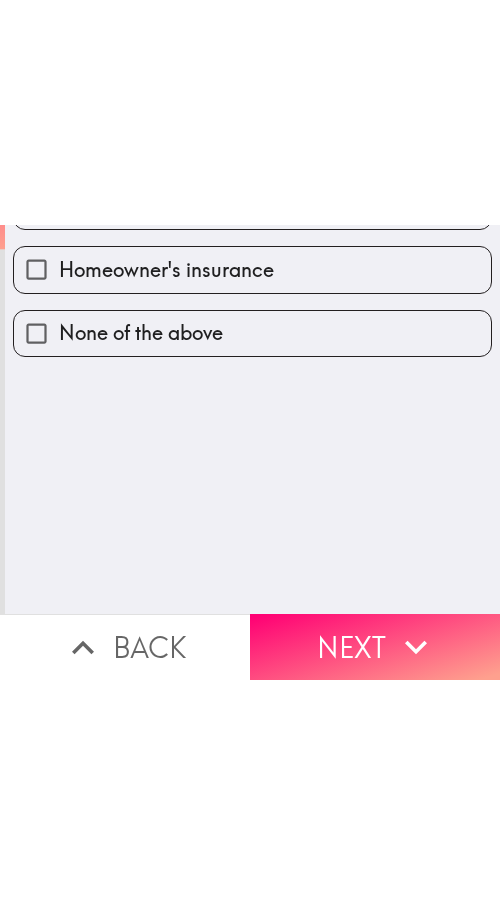 scroll, scrollTop: 0, scrollLeft: 0, axis: both 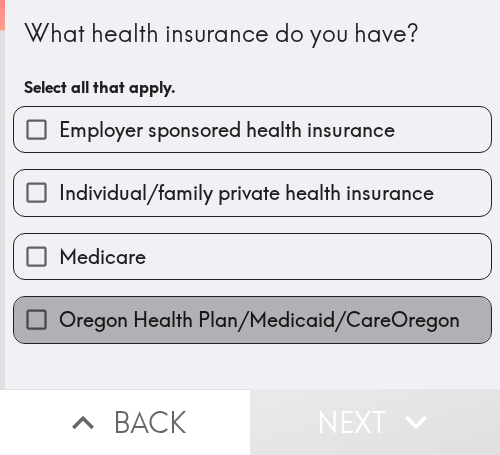 click on "Oregon Health Plan/Medicaid/CareOregon" at bounding box center (259, 320) 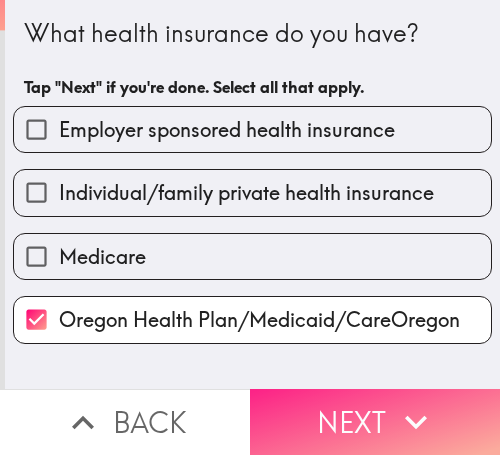 click on "Next" at bounding box center [375, 422] 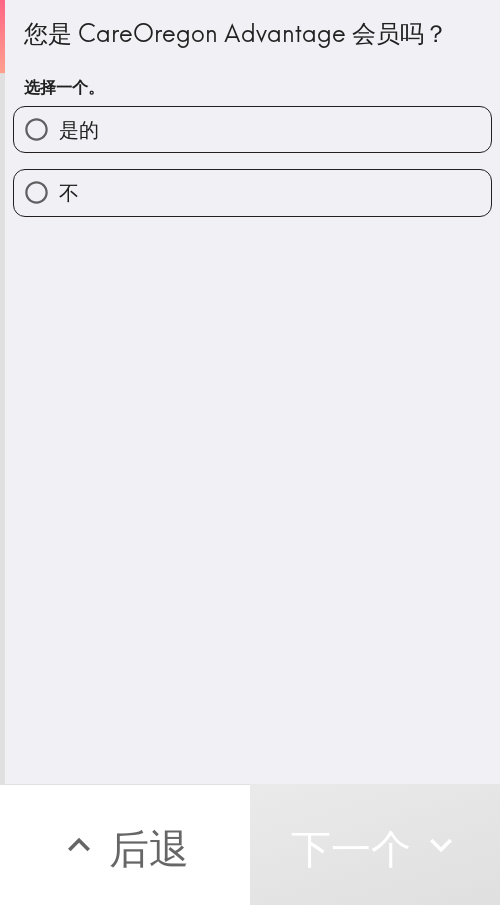 click on "您是 CareOregon Advantage 会员吗？ 选择一个。 是的 不" at bounding box center [252, 392] 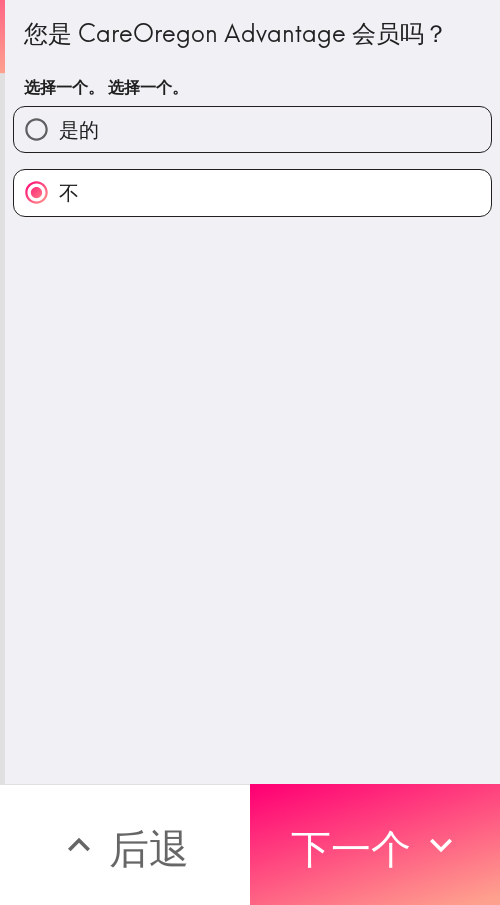 click on "下一个" at bounding box center [351, 848] 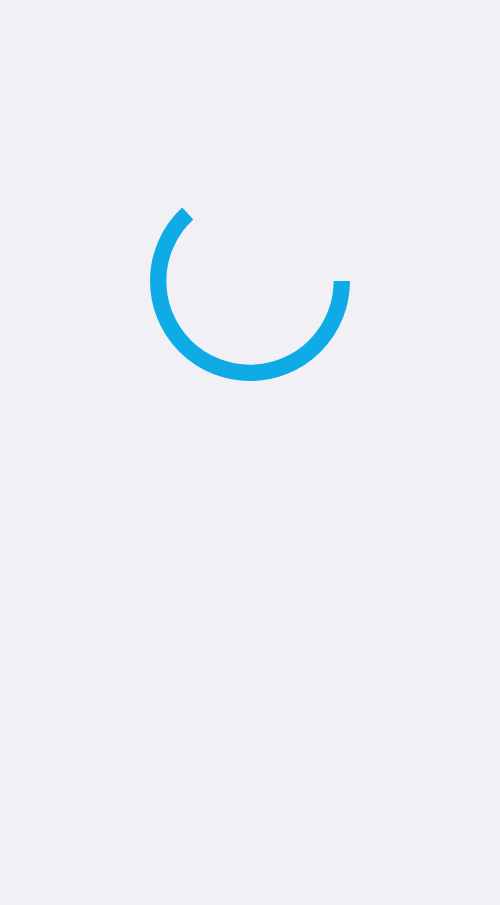 scroll, scrollTop: 0, scrollLeft: 0, axis: both 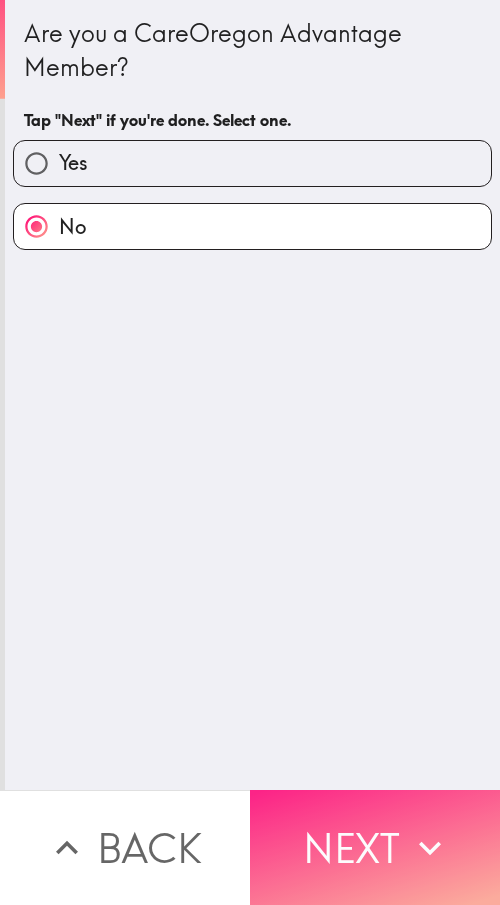 drag, startPoint x: 349, startPoint y: 838, endPoint x: 481, endPoint y: 848, distance: 132.37825 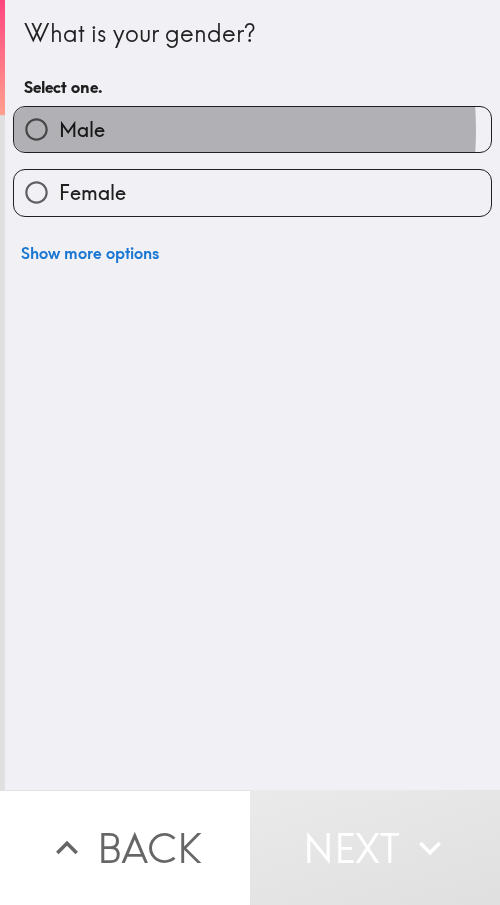 click on "Male" at bounding box center (252, 129) 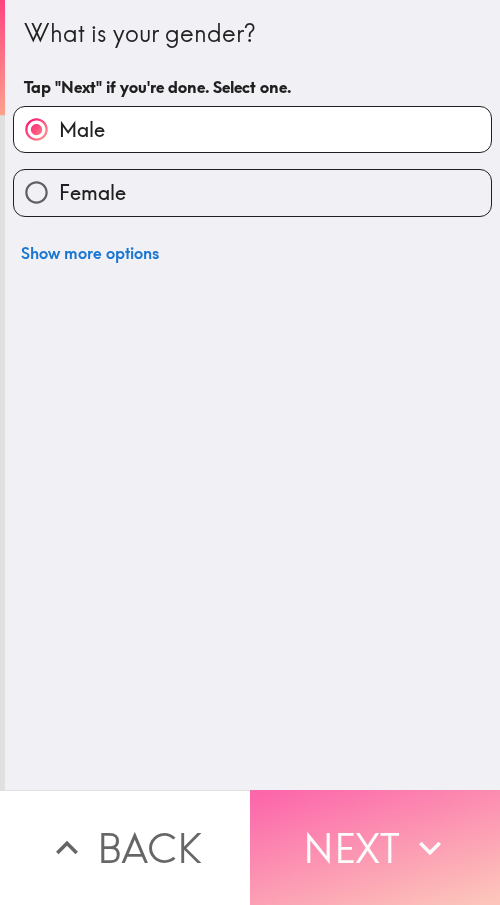 drag, startPoint x: 351, startPoint y: 815, endPoint x: 473, endPoint y: 824, distance: 122.33152 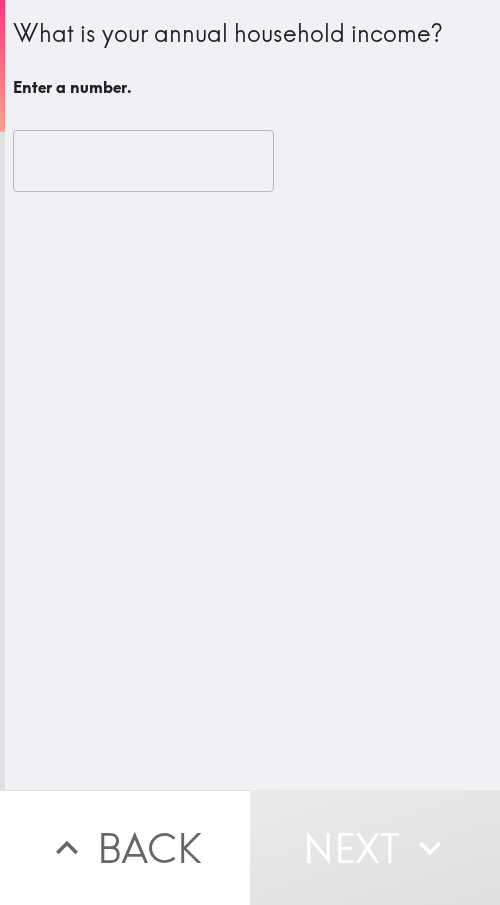 click at bounding box center (143, 161) 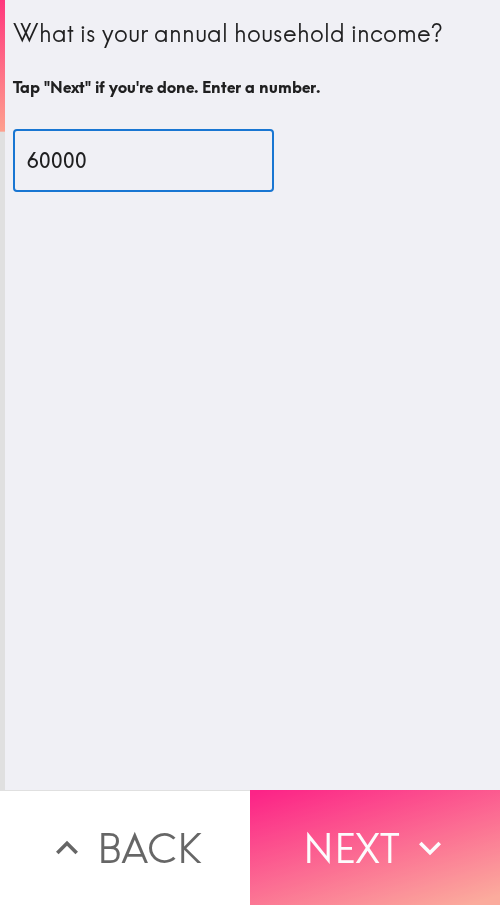type on "60000" 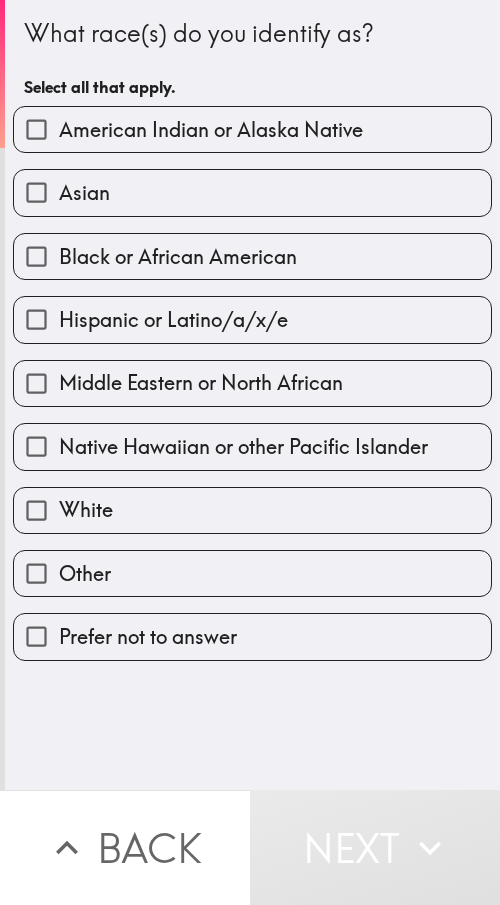 click on "What race(s) do you identify as? Select all that apply." at bounding box center [252, 61] 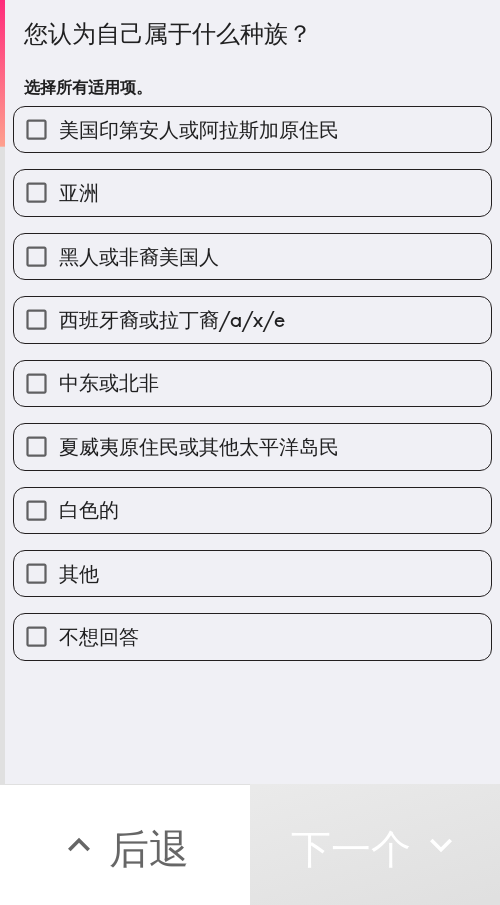 click on "您认为自己属于什么种族？ 选择所有适用项。" at bounding box center [252, 61] 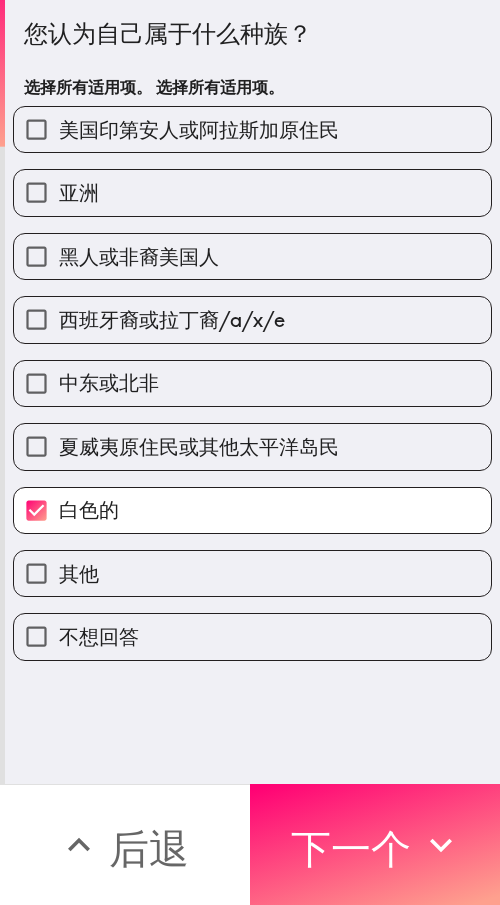 drag, startPoint x: 374, startPoint y: 822, endPoint x: 488, endPoint y: 834, distance: 114.62984 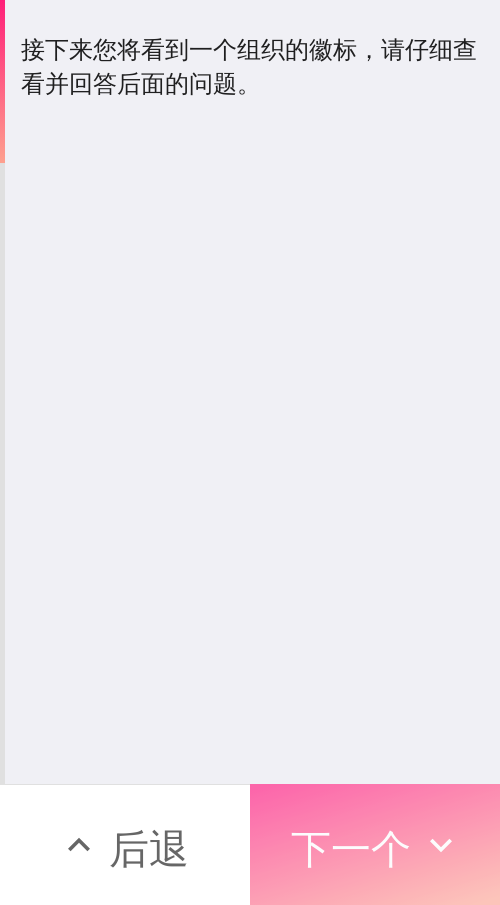 click on "下一个" at bounding box center [351, 845] 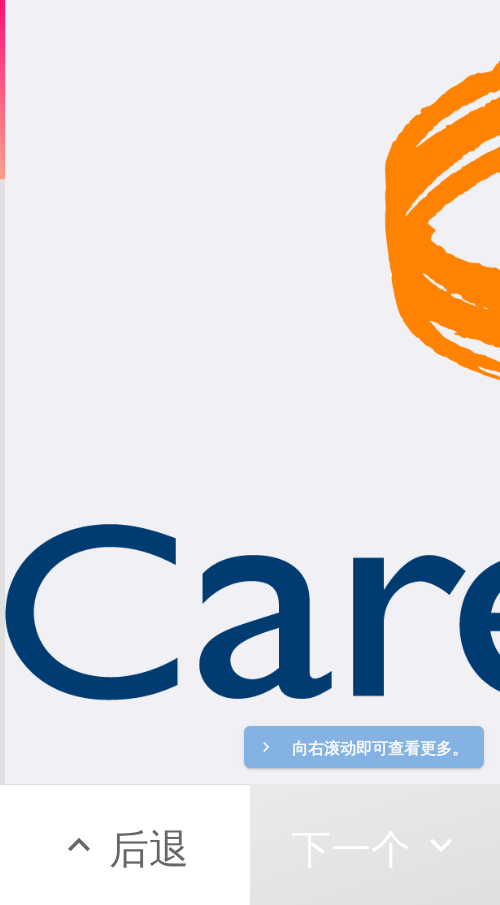scroll, scrollTop: 17, scrollLeft: 0, axis: vertical 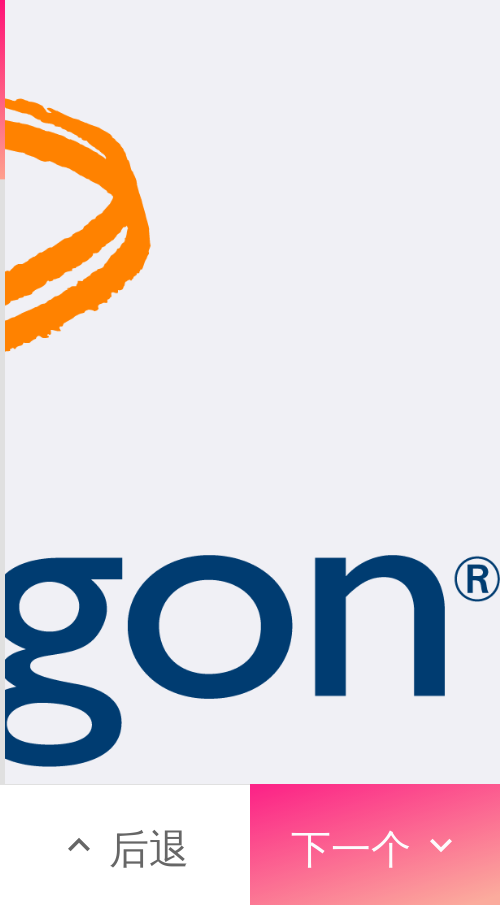 click on "下一个" at bounding box center (351, 848) 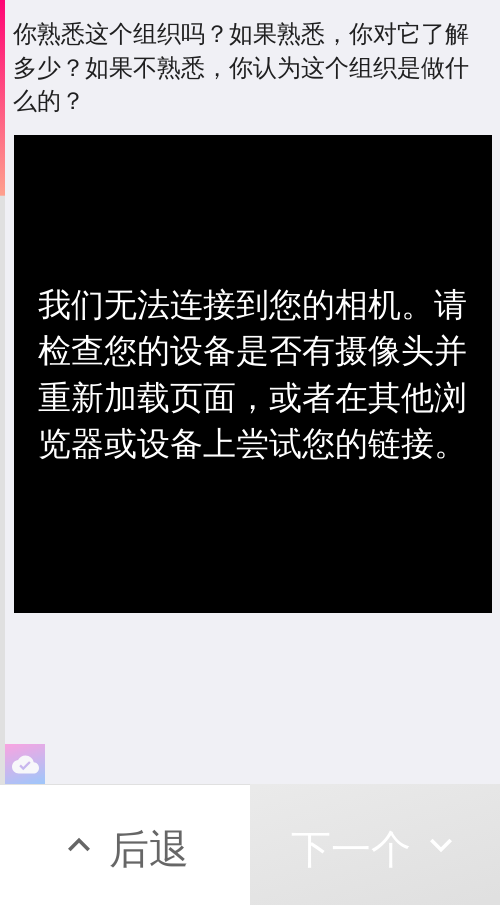 click 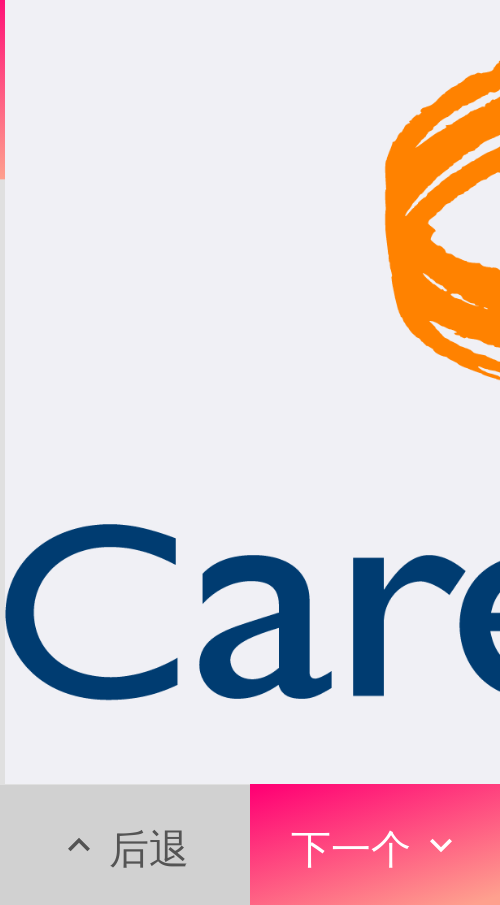 click 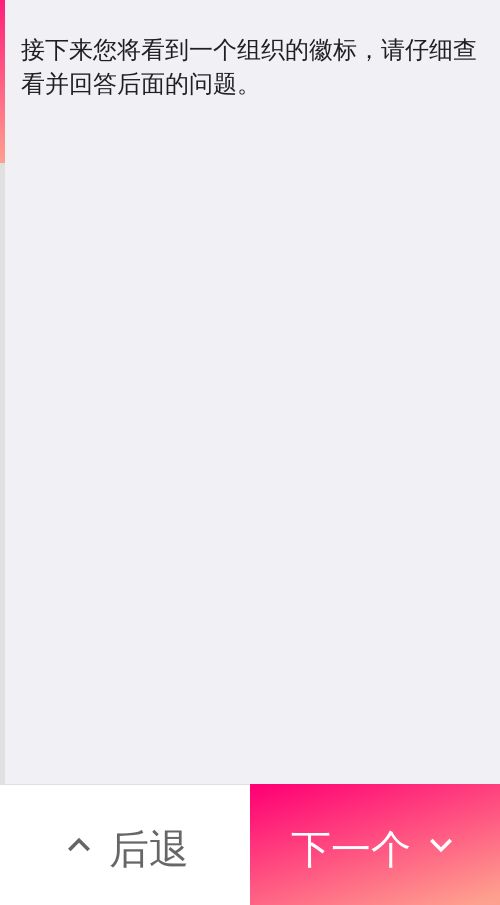 click 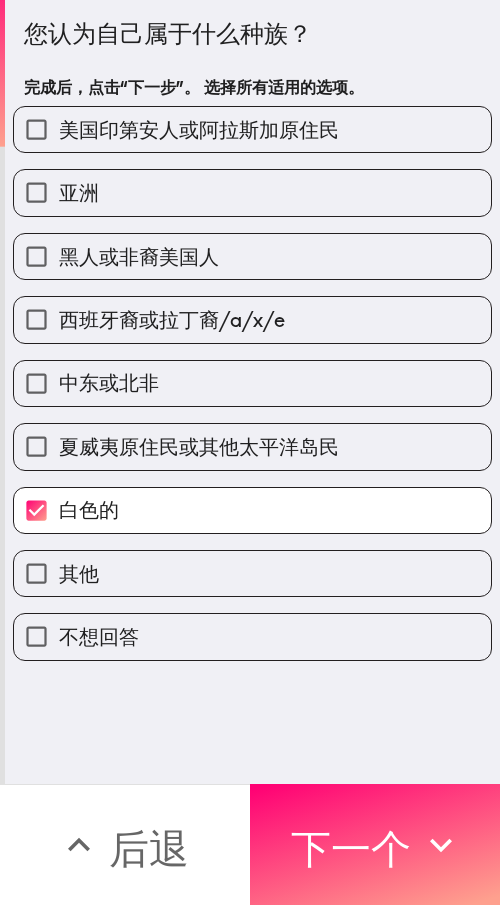 click on "白色的" at bounding box center (252, 510) 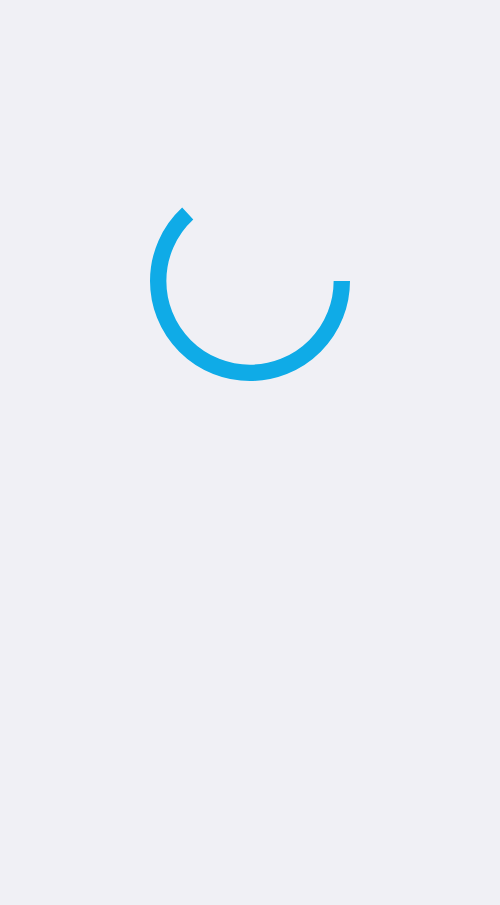 scroll, scrollTop: 0, scrollLeft: 0, axis: both 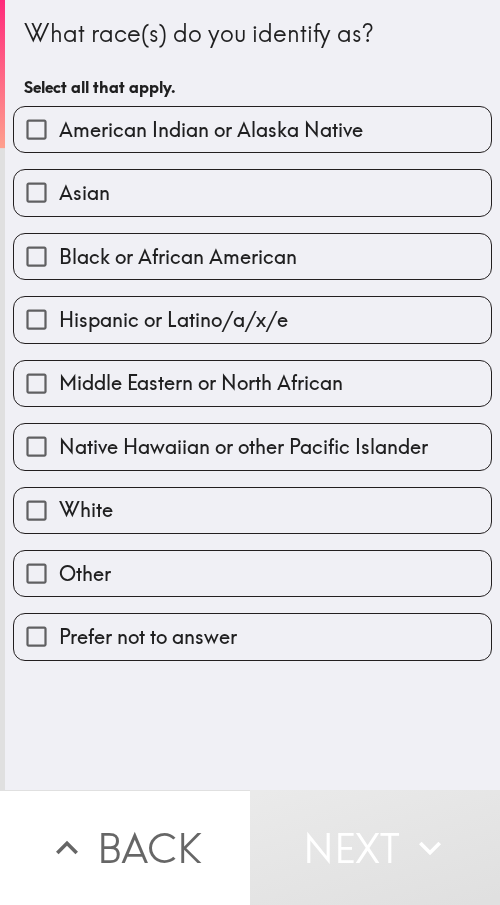 click on "Asian" at bounding box center (252, 192) 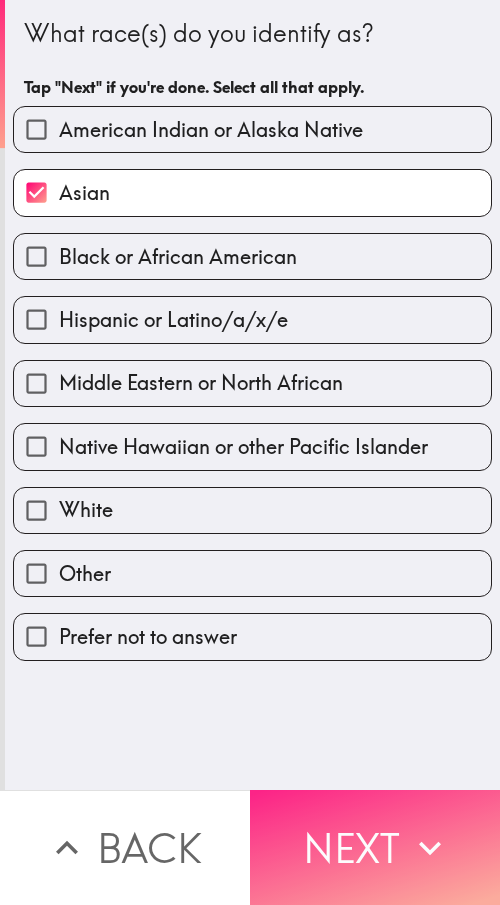 click on "Next" at bounding box center (375, 847) 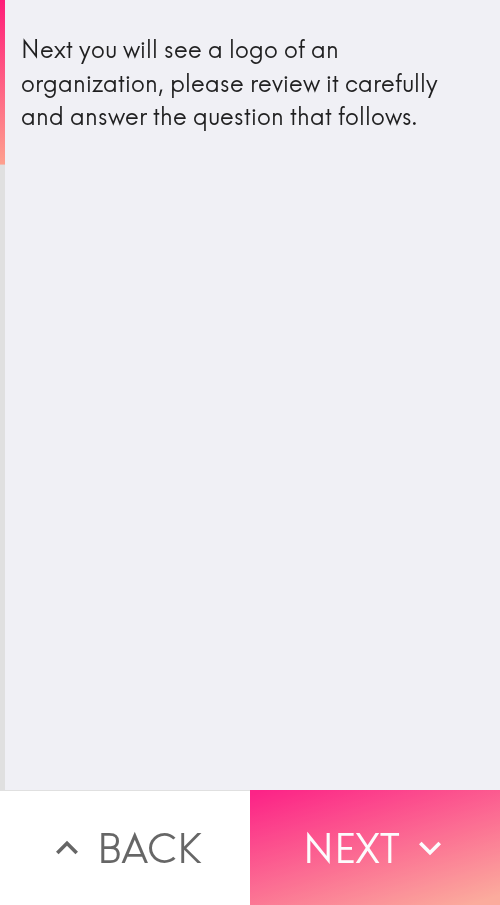 click on "Next" at bounding box center (375, 847) 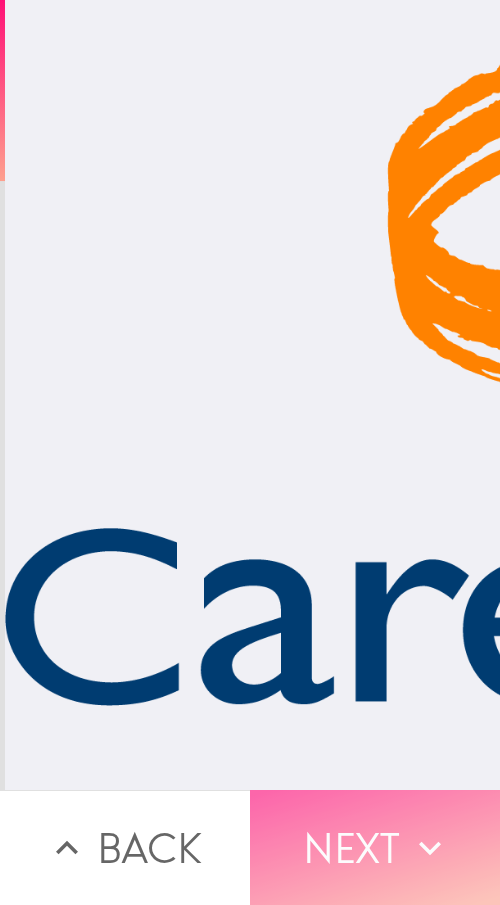 click on "Next" at bounding box center [375, 847] 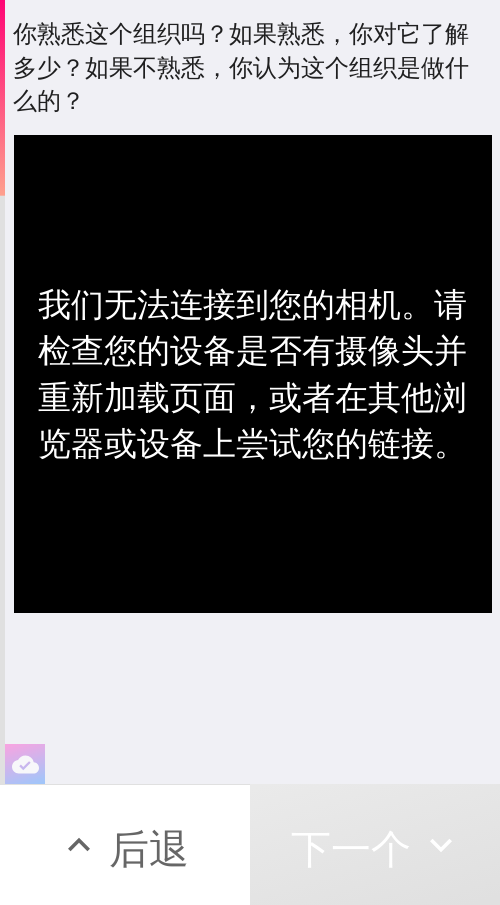click on "你熟悉这个组织吗？如果熟悉，你对它了解多少？如果不熟悉，你认为这个组织是做什么的？" at bounding box center [252, 67] 